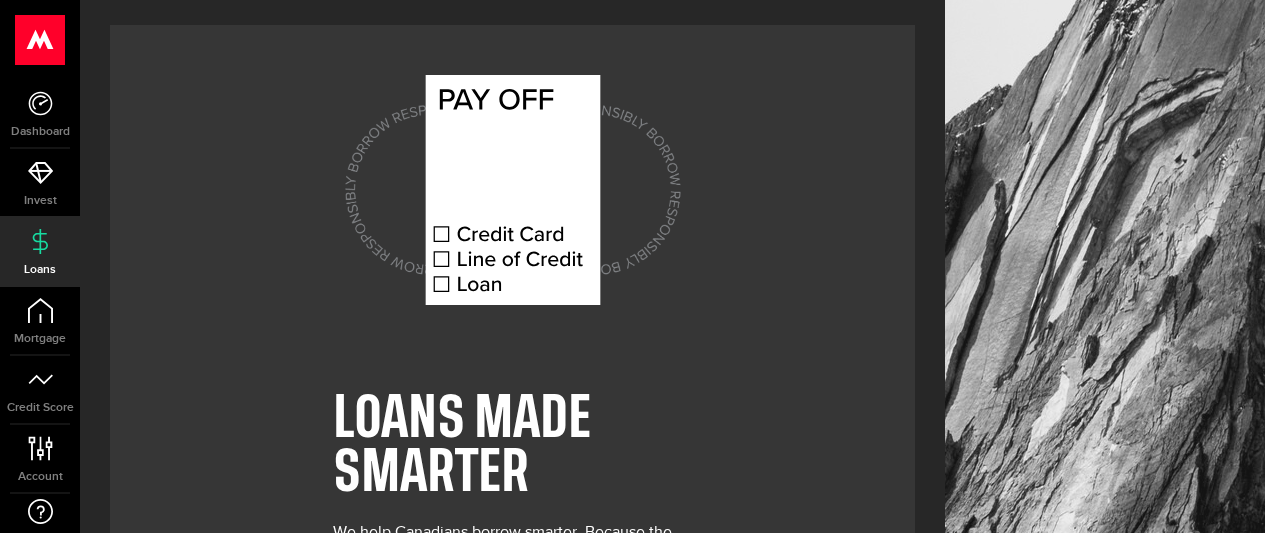 scroll, scrollTop: 0, scrollLeft: 0, axis: both 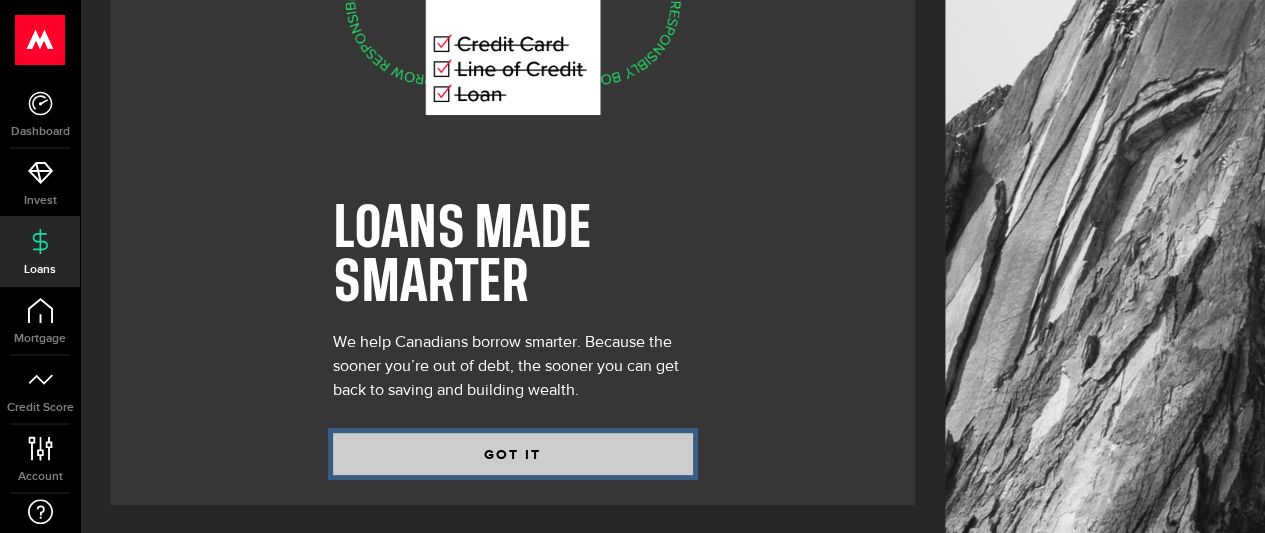 click on "GOT IT" at bounding box center [513, 454] 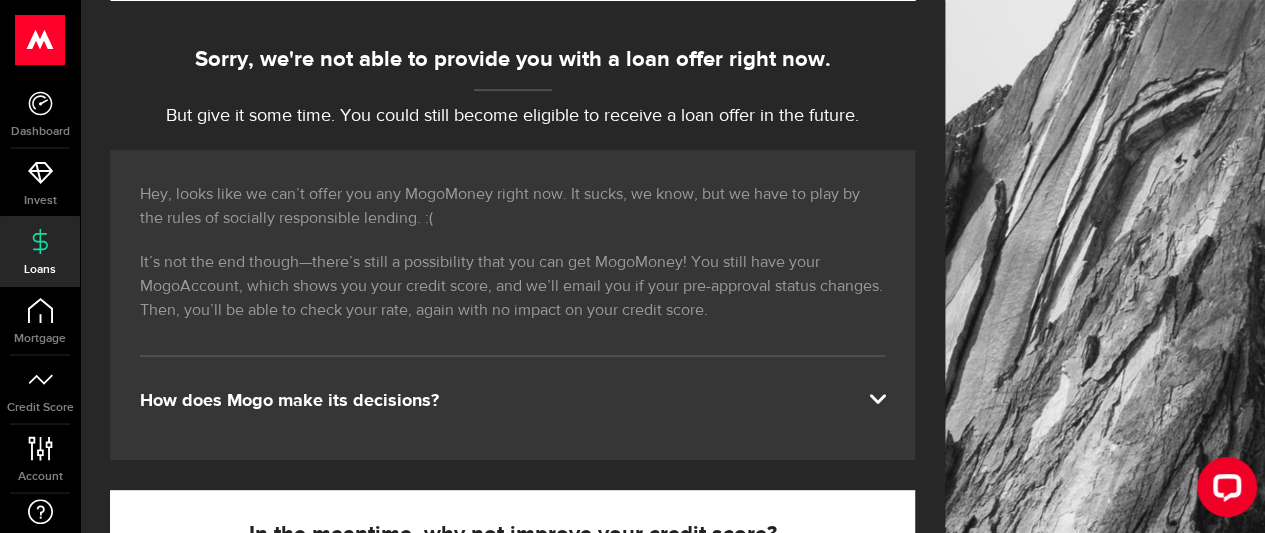 scroll, scrollTop: 200, scrollLeft: 0, axis: vertical 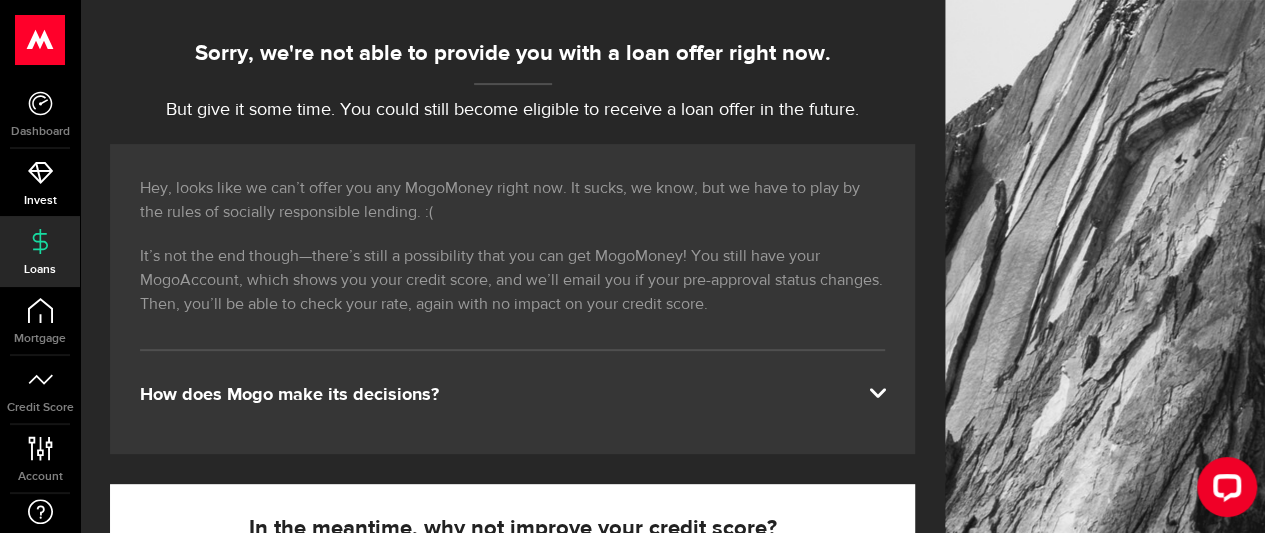 click on "Invest" at bounding box center (40, 201) 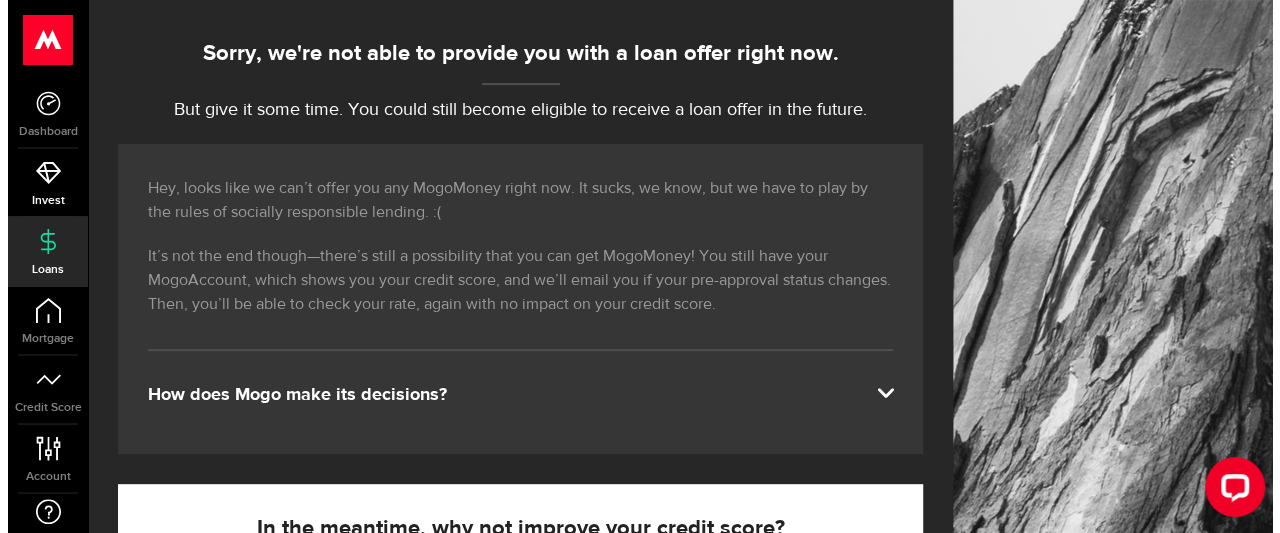 scroll, scrollTop: 0, scrollLeft: 0, axis: both 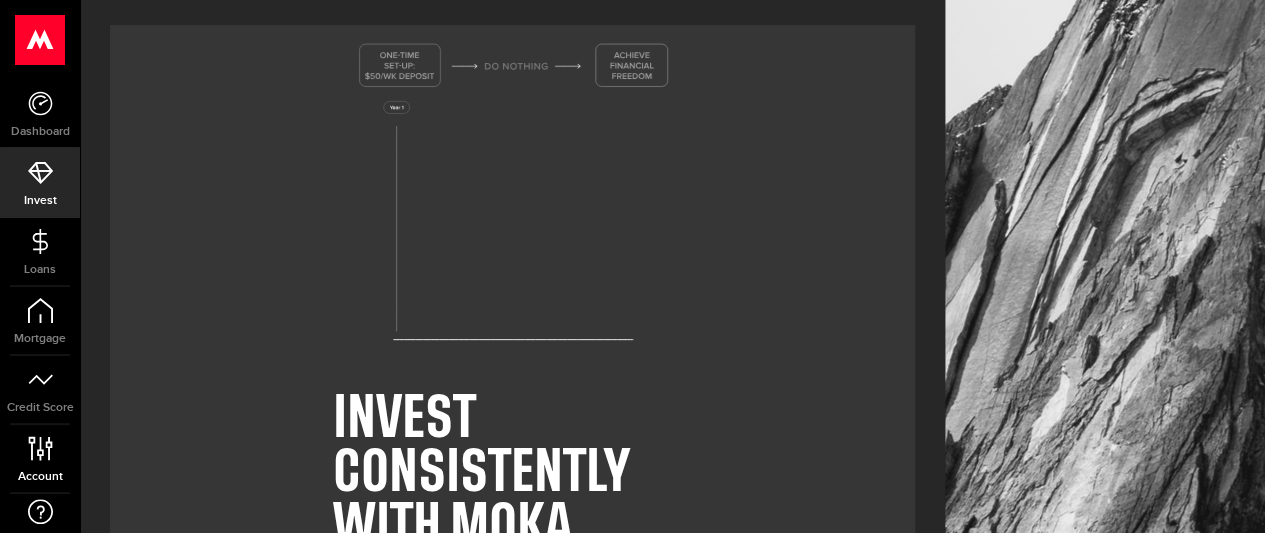 click 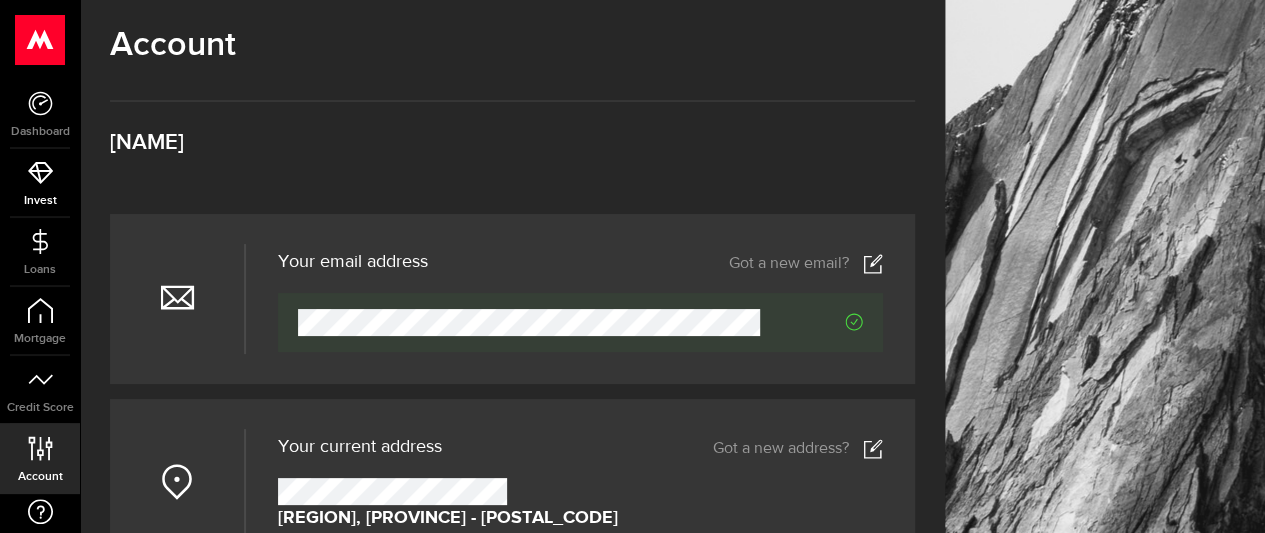click on "Invest" at bounding box center (40, 201) 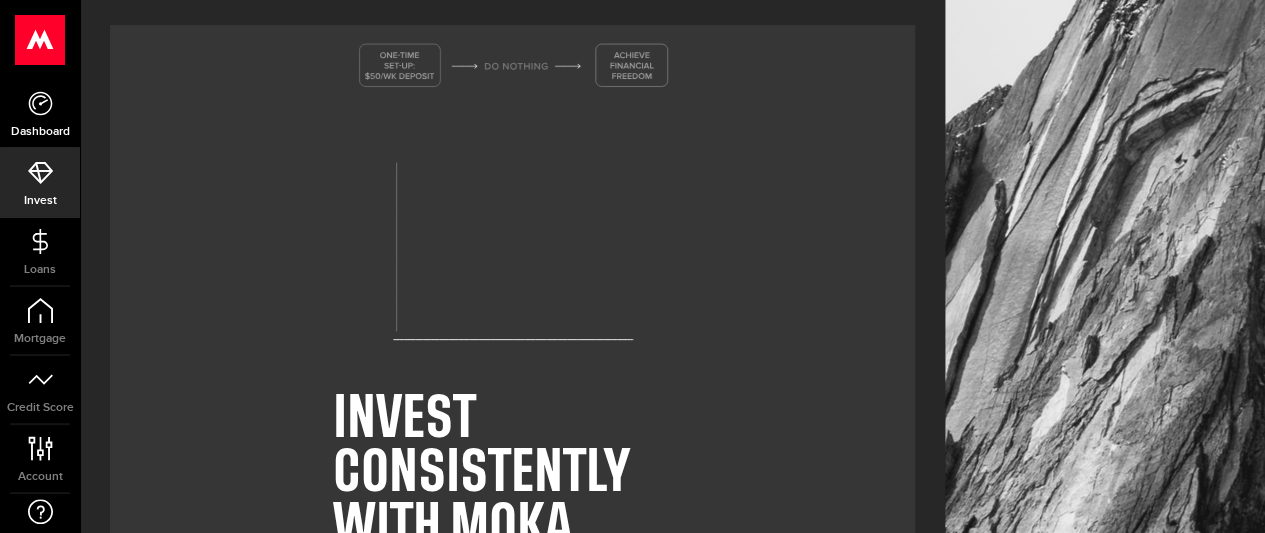 click on "Dashboard" at bounding box center [40, 114] 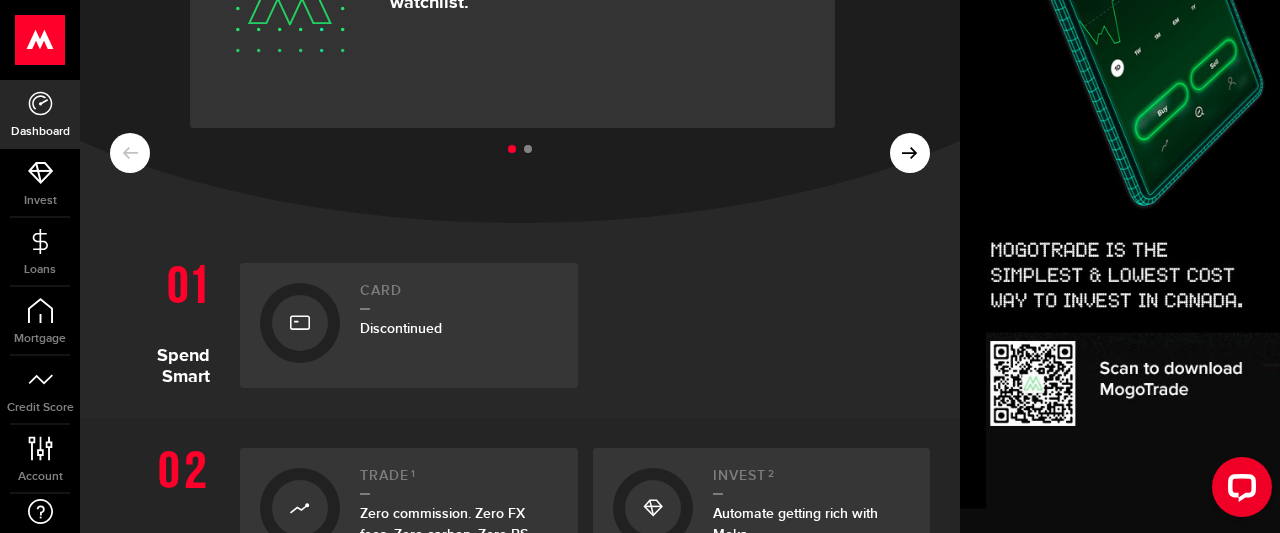 scroll, scrollTop: 226, scrollLeft: 0, axis: vertical 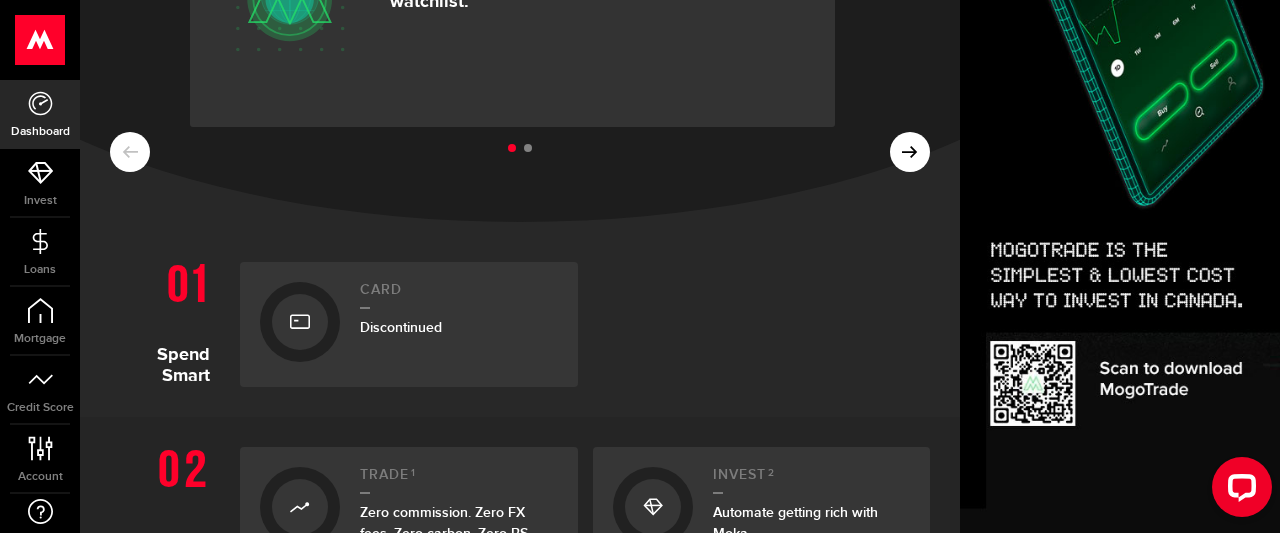 click on "Discontinued" at bounding box center (401, 327) 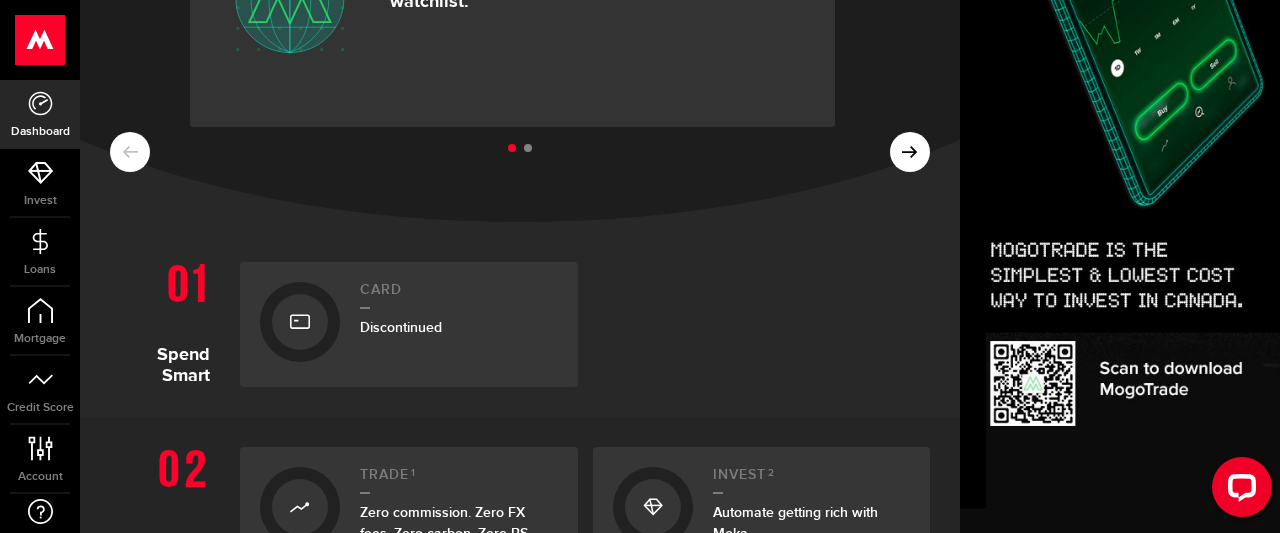click at bounding box center [300, 322] 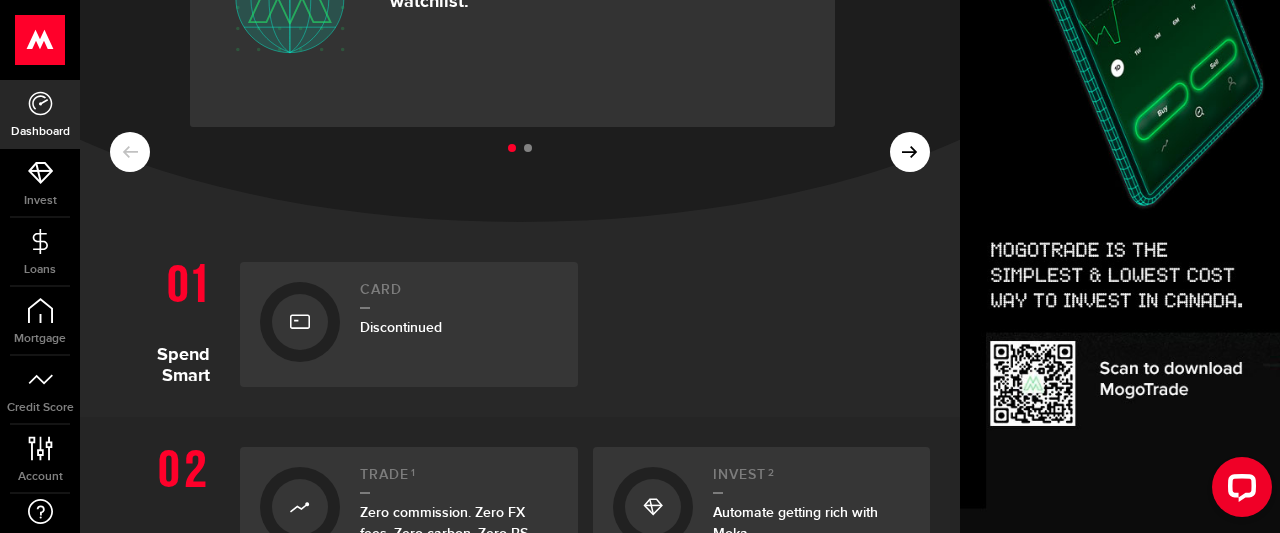 click at bounding box center [300, 322] 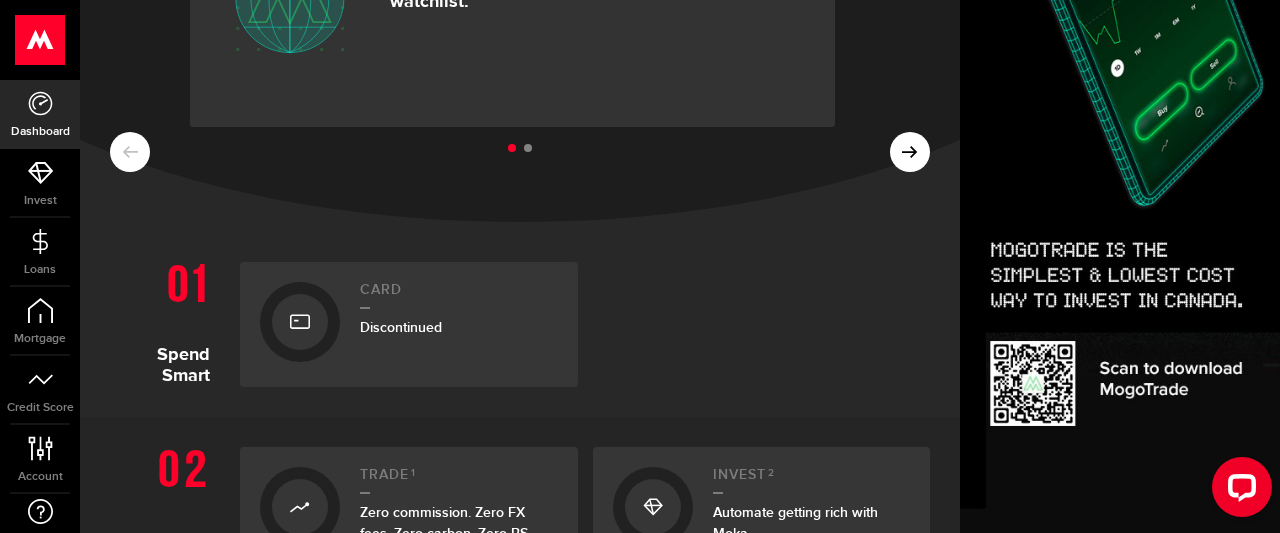 click at bounding box center [300, 322] 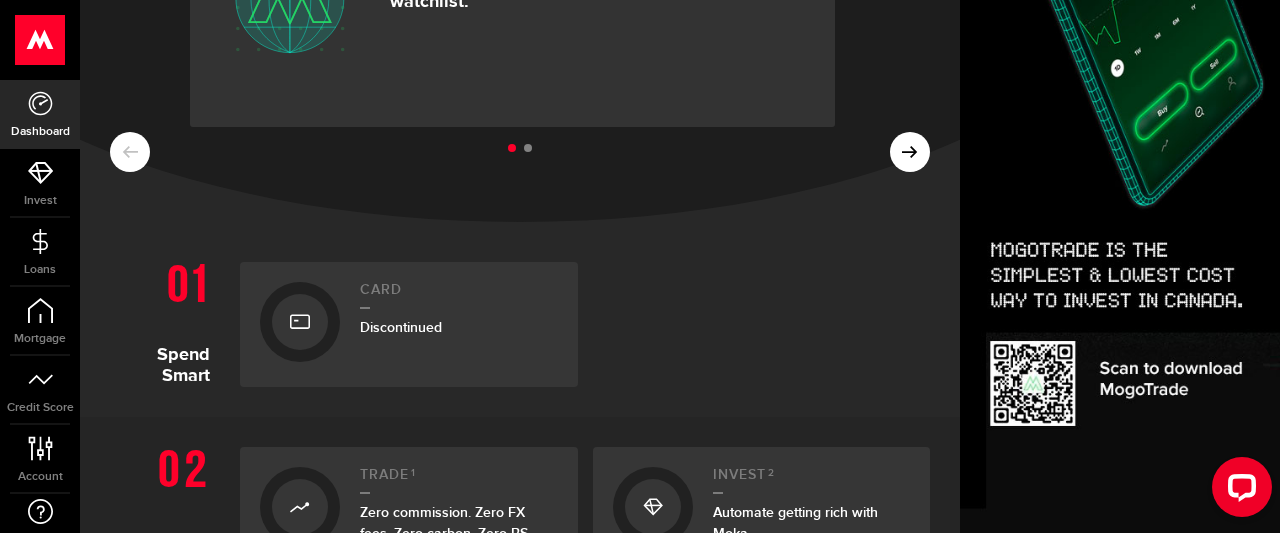 click at bounding box center [300, 322] 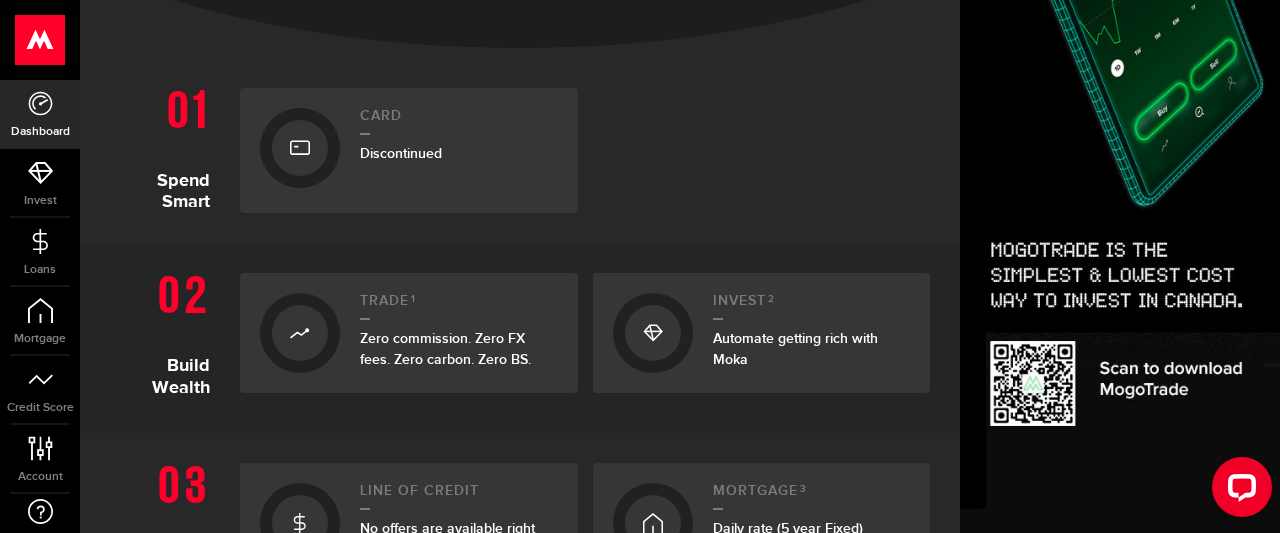 scroll, scrollTop: 401, scrollLeft: 0, axis: vertical 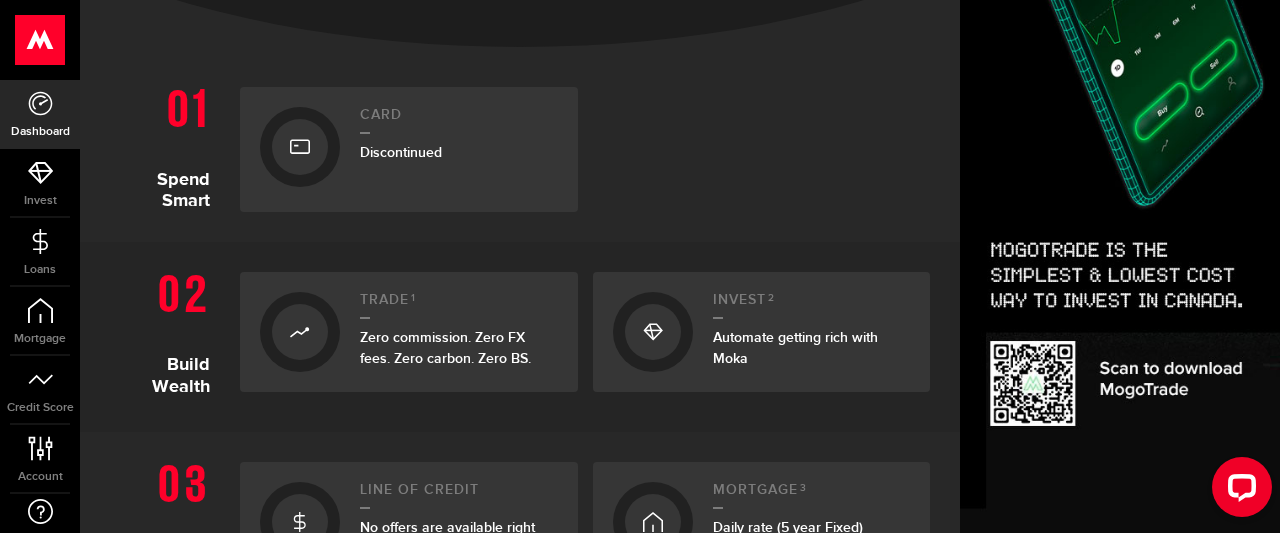 click on "Trade 1 Zero commission. Zero FX fees. Zero carbon. Zero BS." at bounding box center (459, 332) 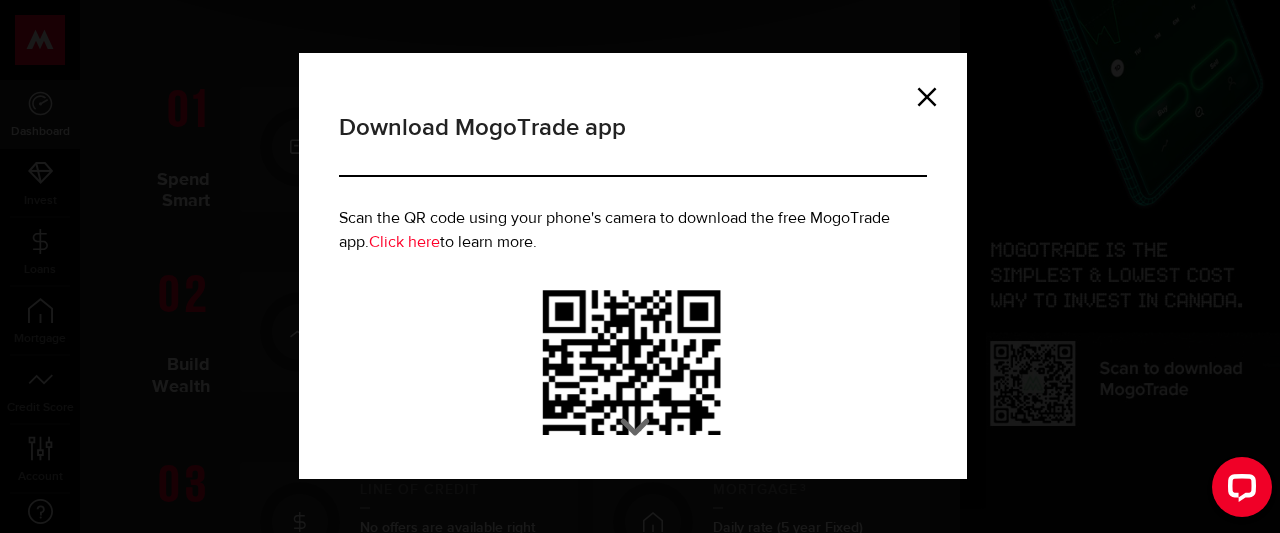 click on "Download MogoTrade app Scan the QR code using your phone's camera to download the free MogoTrade app.  Click here  to learn more." at bounding box center [640, 266] 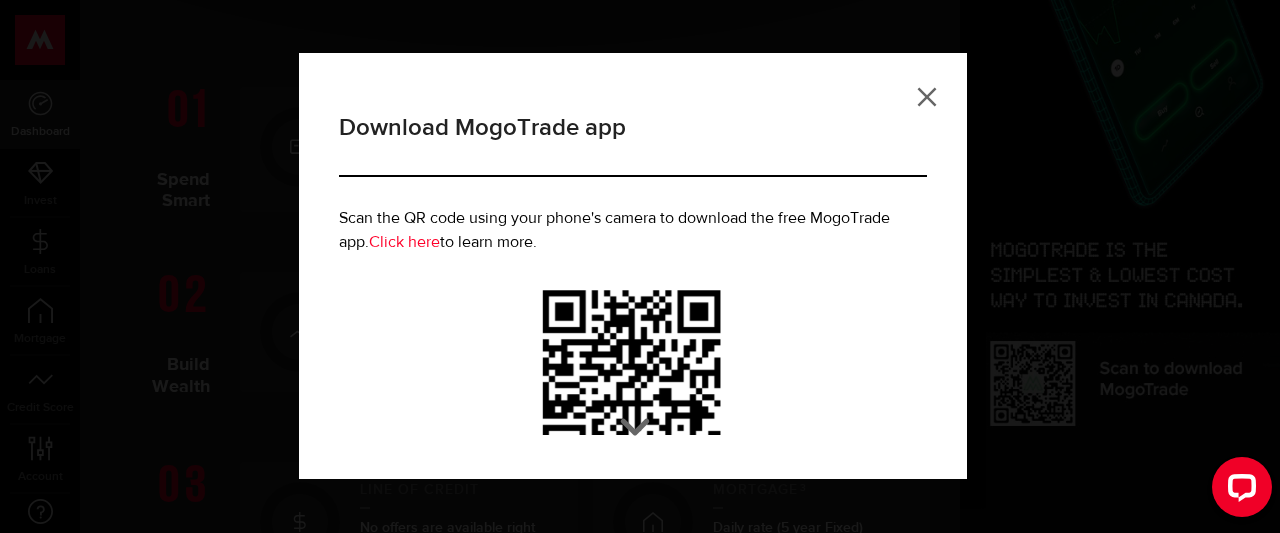 click at bounding box center (927, 97) 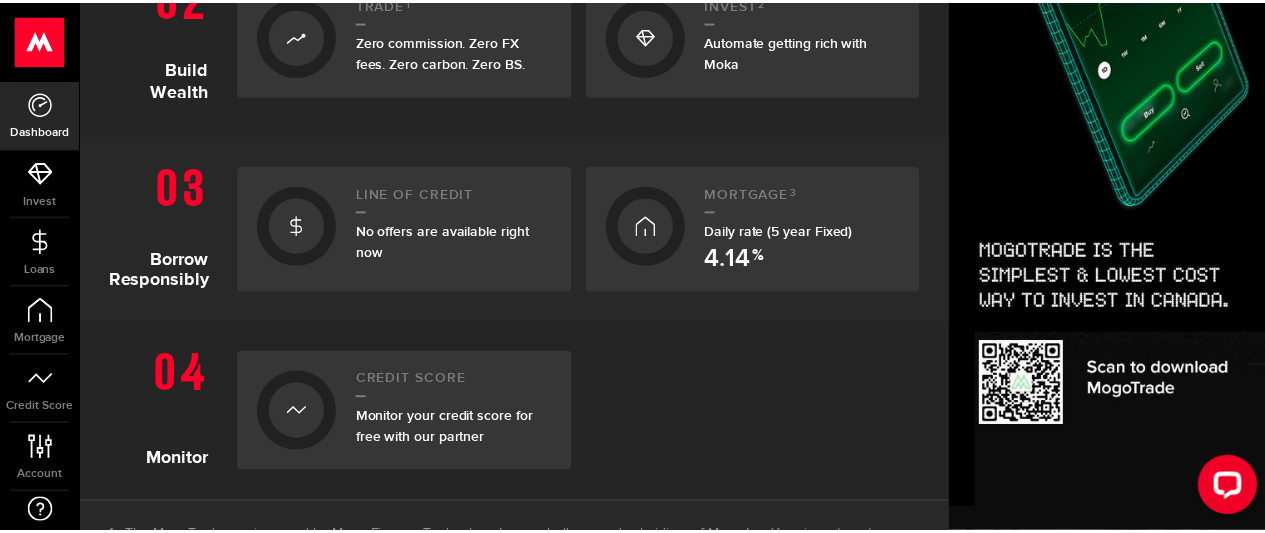 scroll, scrollTop: 700, scrollLeft: 0, axis: vertical 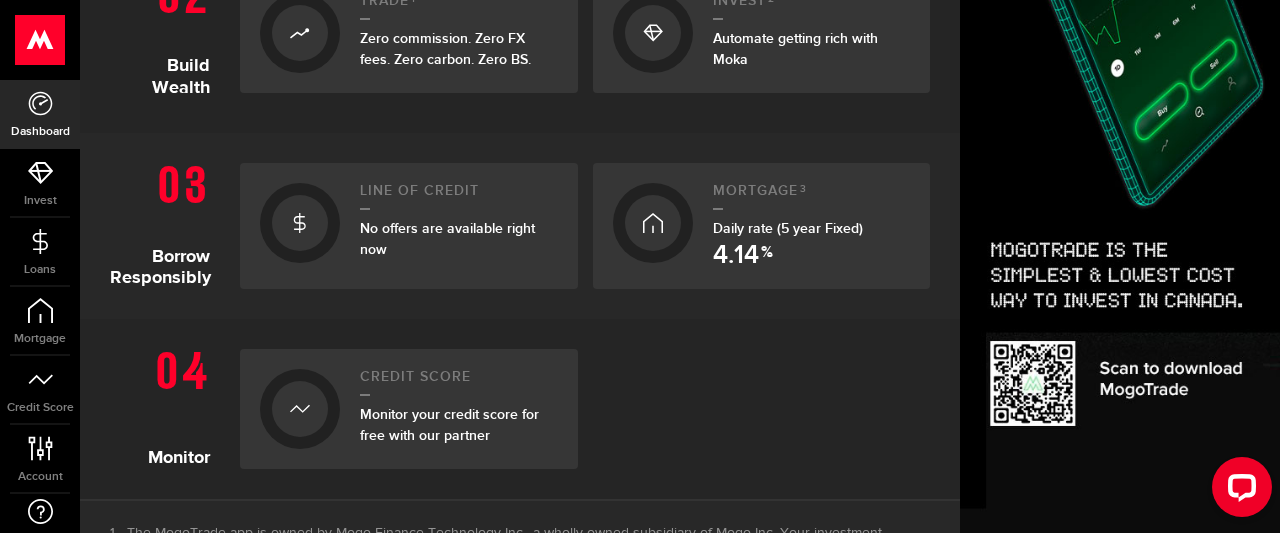 click at bounding box center [653, 223] 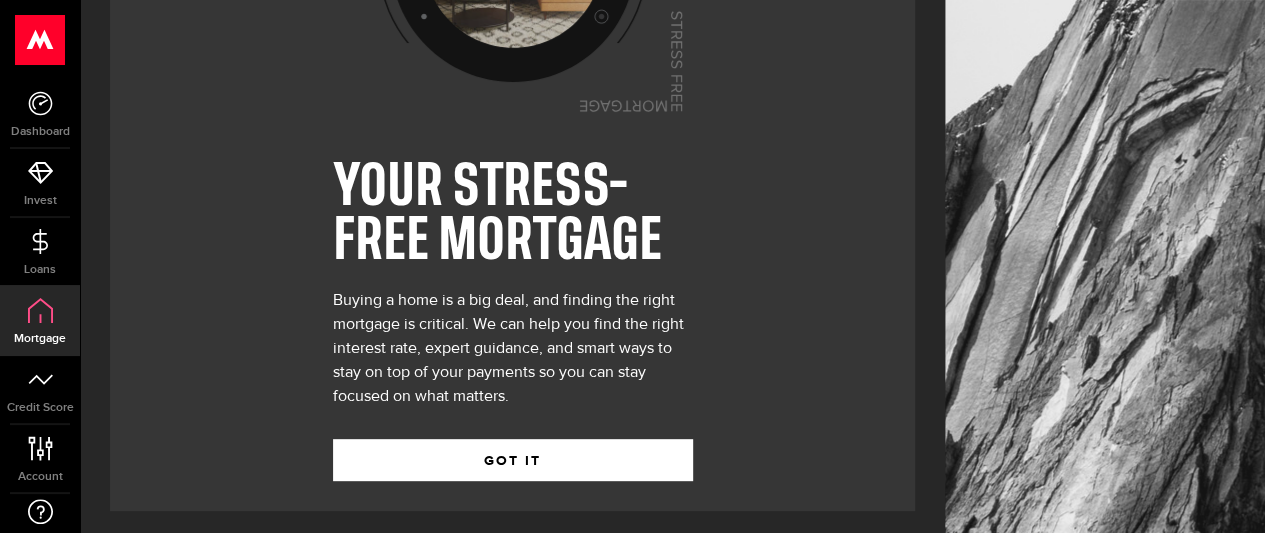 scroll, scrollTop: 238, scrollLeft: 0, axis: vertical 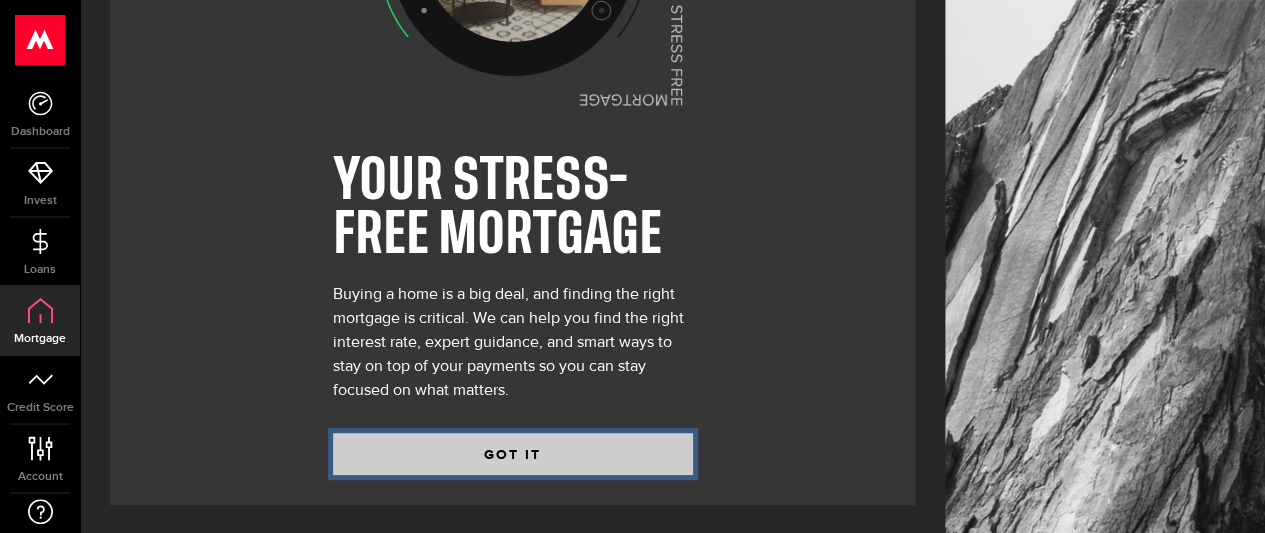 click on "GOT IT" at bounding box center [513, 454] 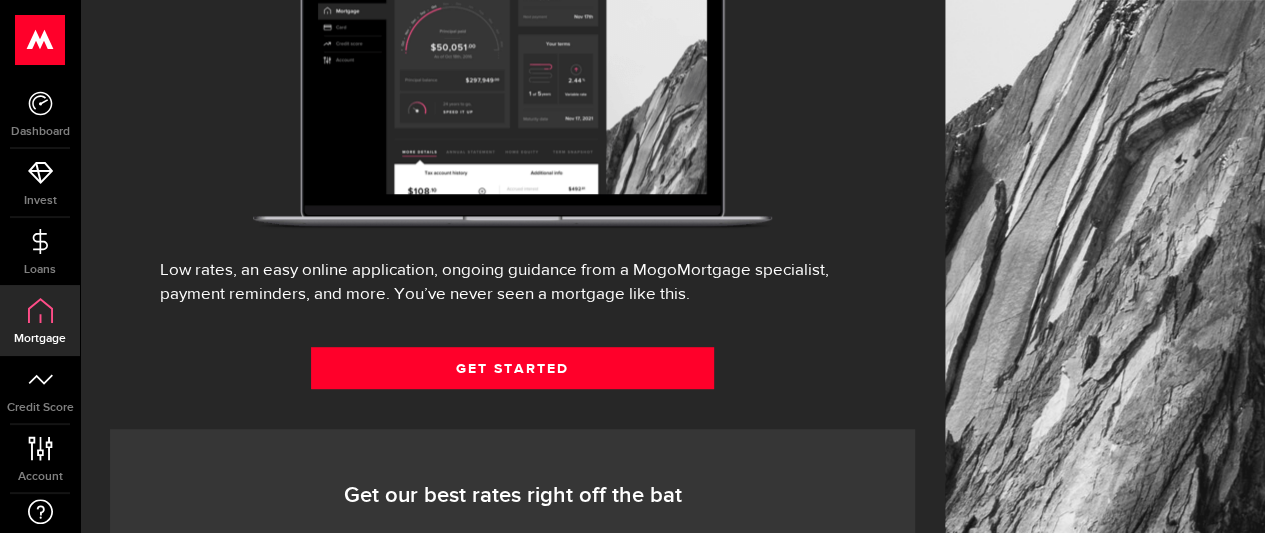 scroll, scrollTop: 390, scrollLeft: 0, axis: vertical 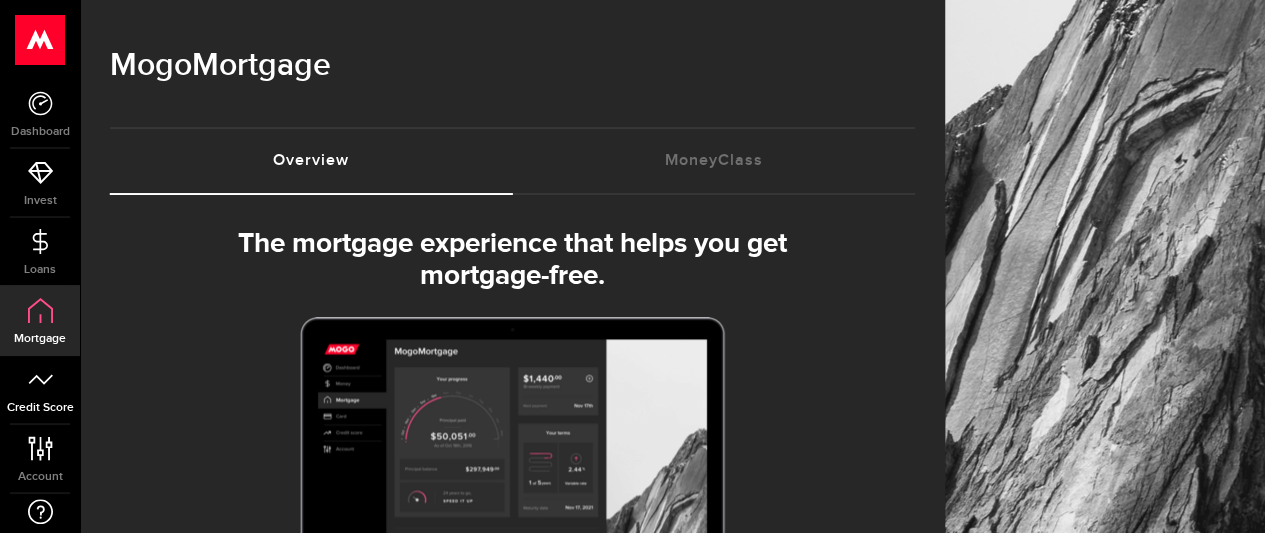 click on "Credit Score" at bounding box center [40, 390] 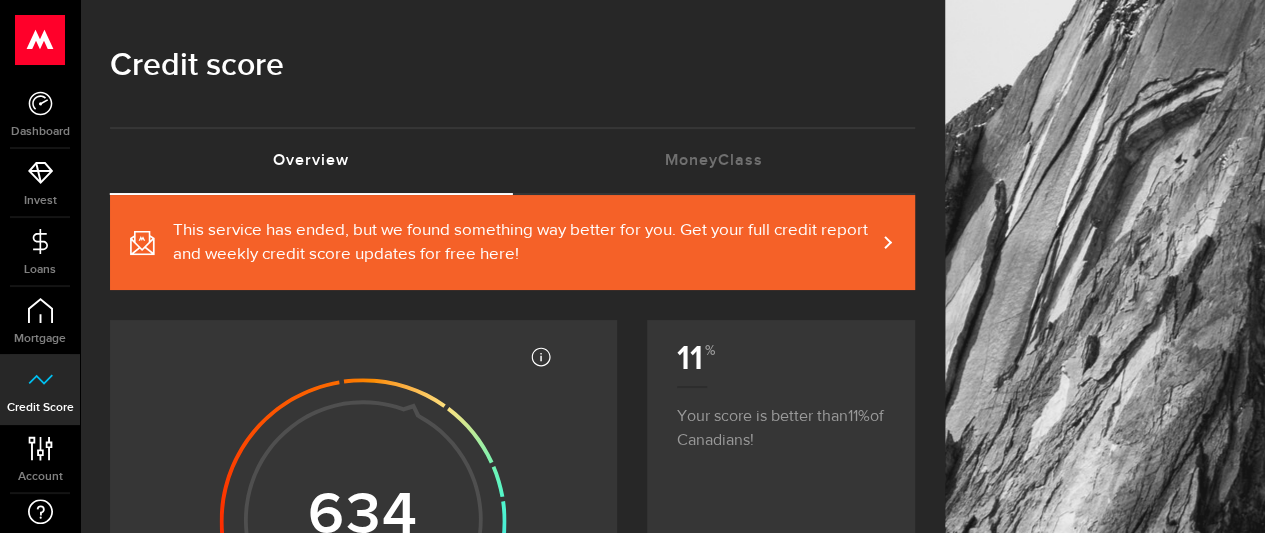 scroll, scrollTop: 98, scrollLeft: 0, axis: vertical 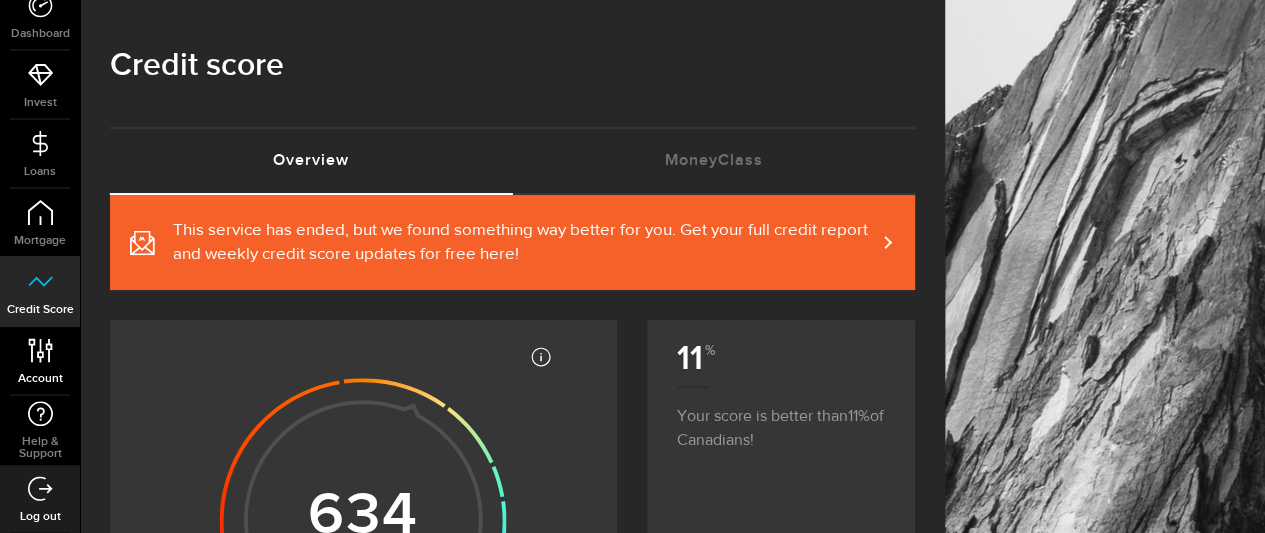 click on "Account Compte" at bounding box center (40, 361) 